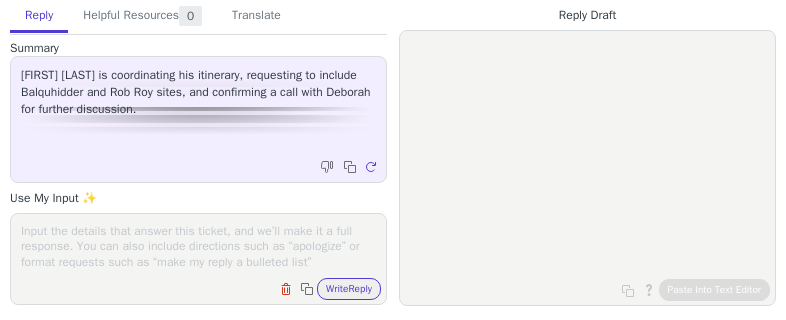 scroll, scrollTop: 0, scrollLeft: 0, axis: both 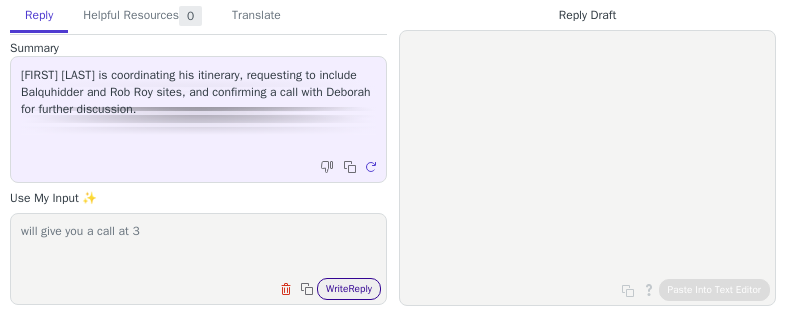 type on "will give you a call at 3" 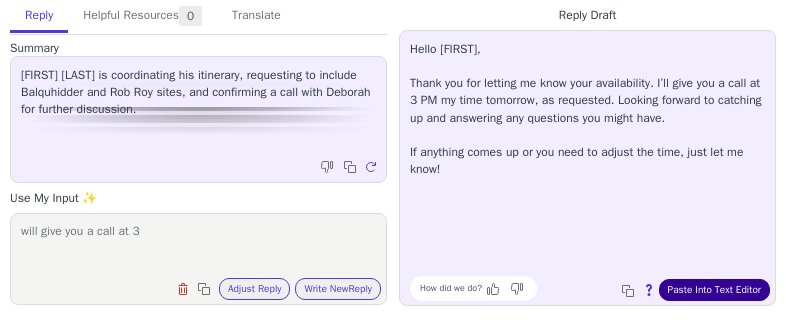 click on "Paste Into Text Editor" at bounding box center (714, 290) 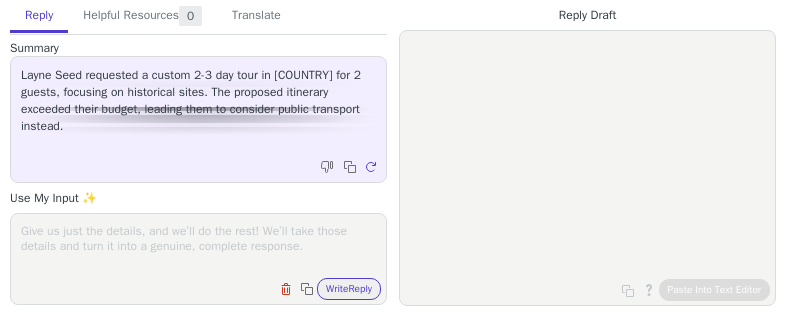 scroll, scrollTop: 0, scrollLeft: 0, axis: both 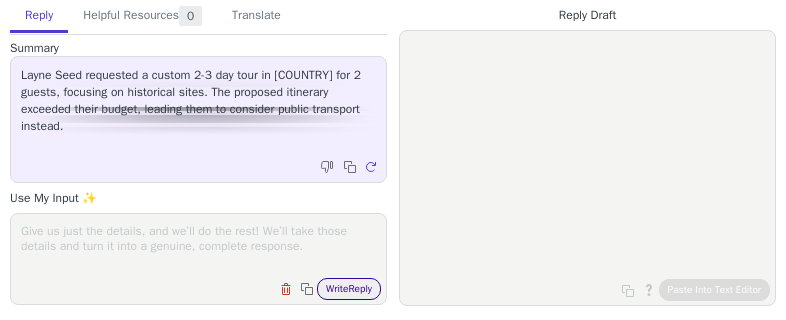 click on "Write  Reply" at bounding box center [349, 289] 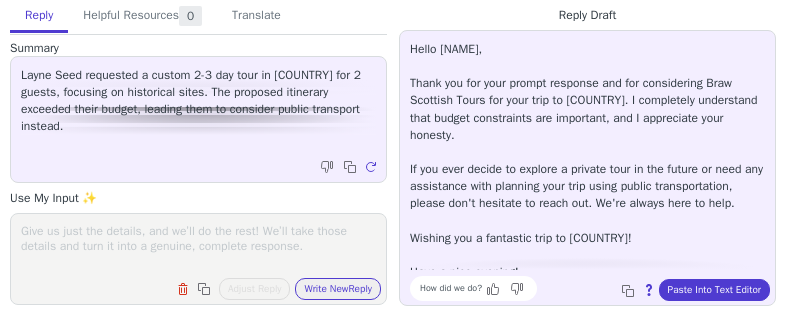 click at bounding box center [198, 246] 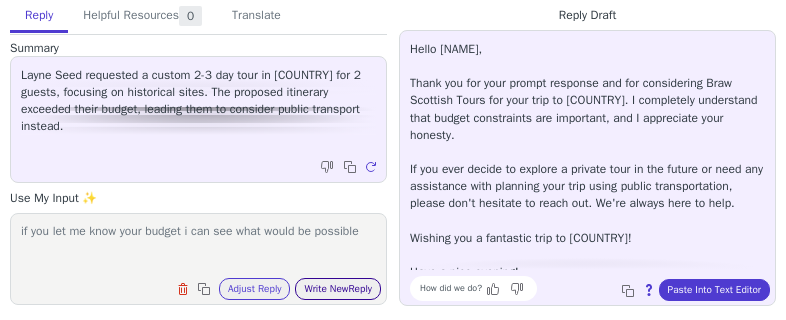 type on "if you let me know your budget i can see what would be possible" 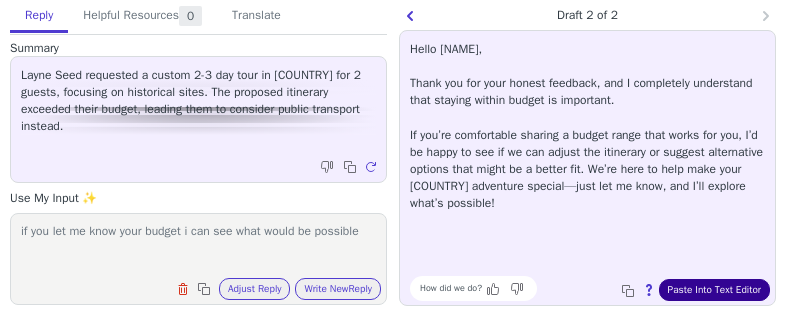 click on "Paste Into Text Editor" at bounding box center [714, 290] 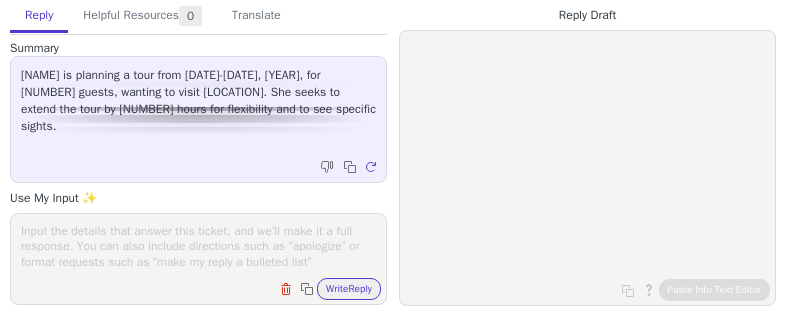 scroll, scrollTop: 0, scrollLeft: 0, axis: both 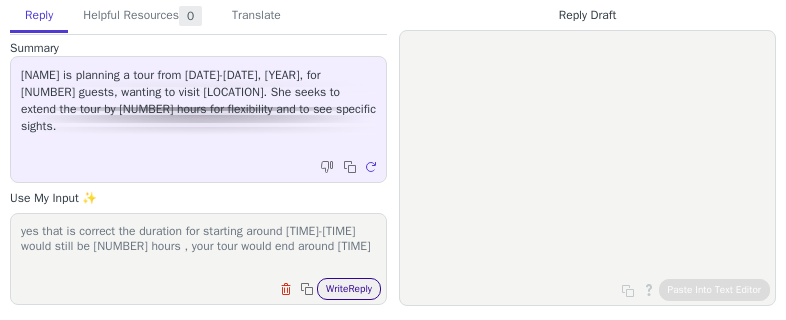 type on "yes that is correct the duration for starting around [TIME]-[TIME] would still be [NUMBER] hours , your tour would end around [TIME]" 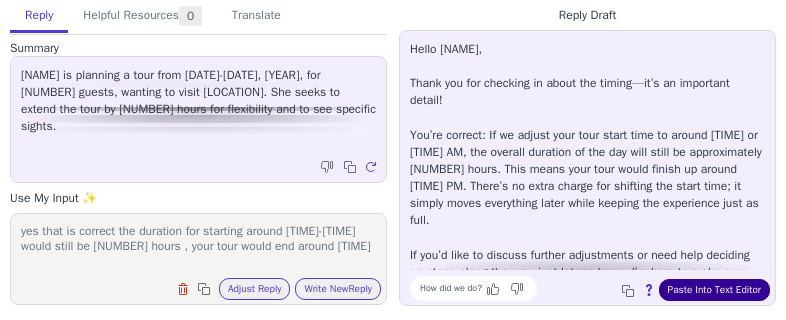 click on "Paste Into Text Editor" at bounding box center (714, 290) 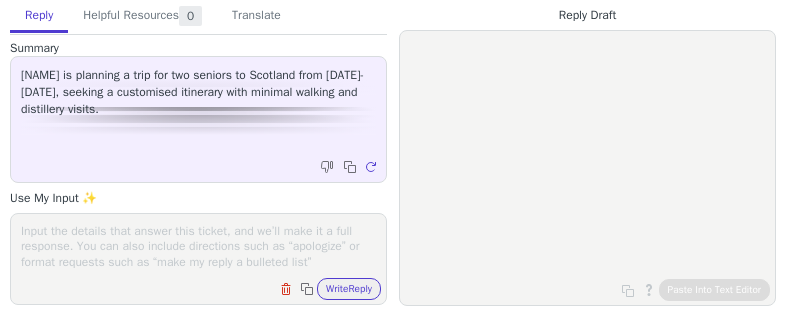 scroll, scrollTop: 0, scrollLeft: 0, axis: both 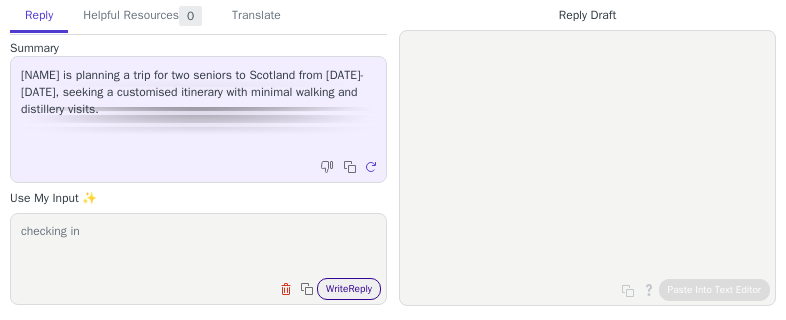 type on "checking in" 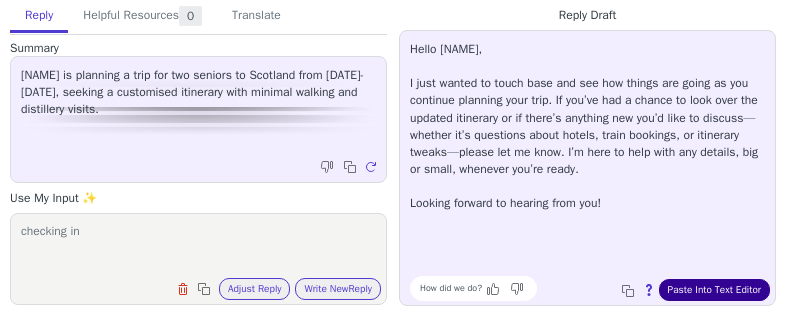 click on "Paste Into Text Editor" at bounding box center [714, 290] 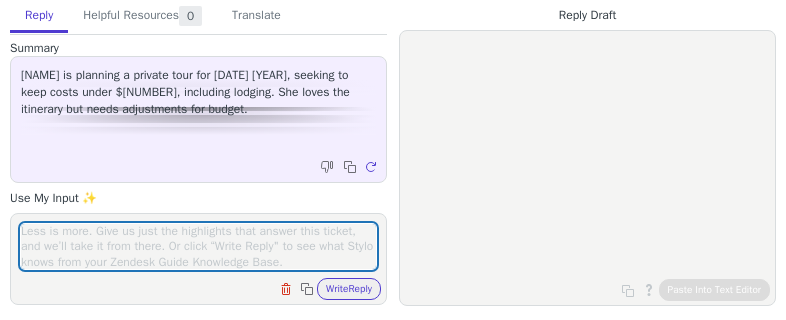 scroll, scrollTop: 0, scrollLeft: 0, axis: both 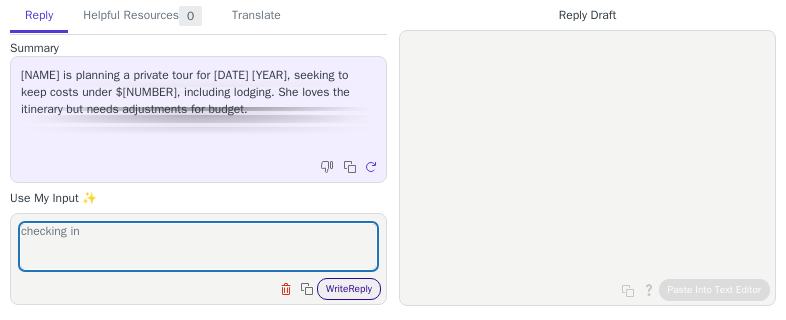 type on "checking in" 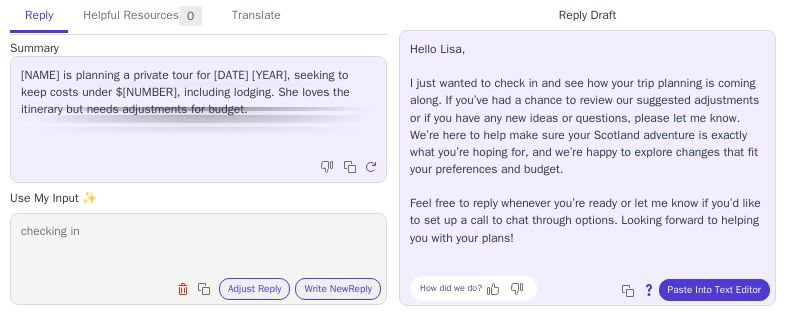 click on "Hello [FIRST], I just wanted to check in and see how your trip planning is coming along. If you’ve had a chance to review our suggested adjustments or if you have any new ideas or questions, please let me know. We’re here to help make sure your Scotland adventure is exactly what you’re hoping for, and we’re happy to explore changes that fit your preferences and budget. Feel free to reply whenever you’re ready or let me know if you’d like to set up a call to chat through options. Looking forward to helping you with your plans! How did we do?   Copy to clipboard About this reply Paste Into Text Editor" at bounding box center [587, 168] 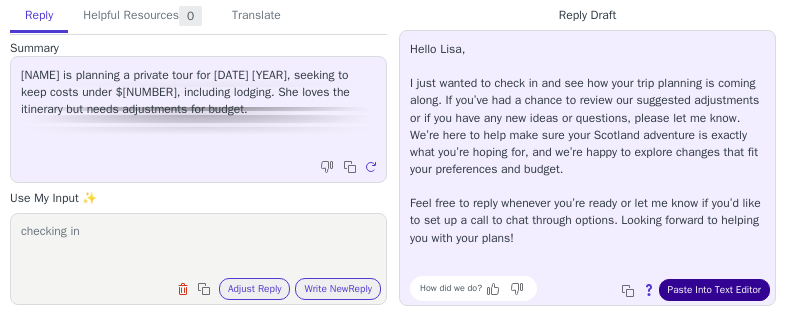 click on "Paste Into Text Editor" at bounding box center (714, 290) 